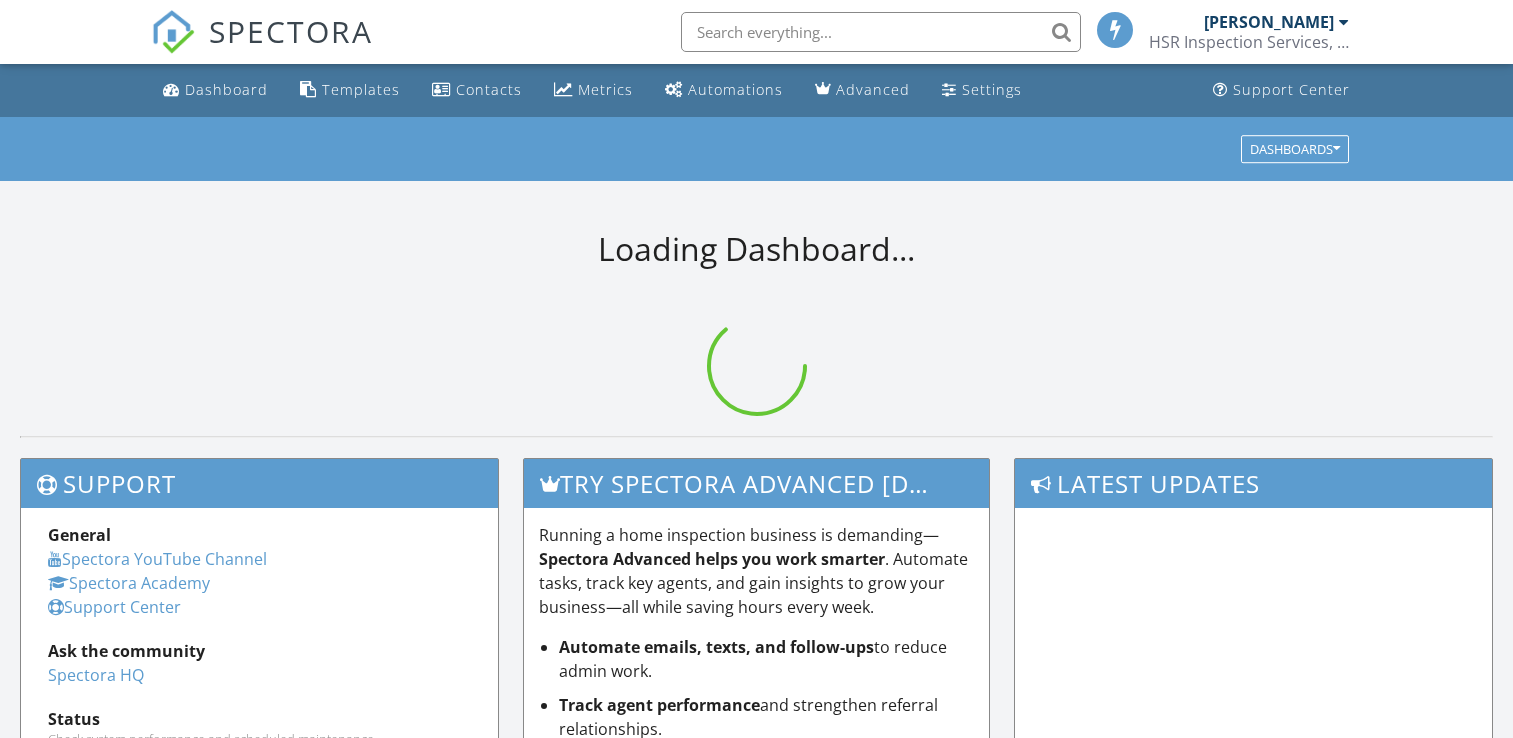 scroll, scrollTop: 0, scrollLeft: 0, axis: both 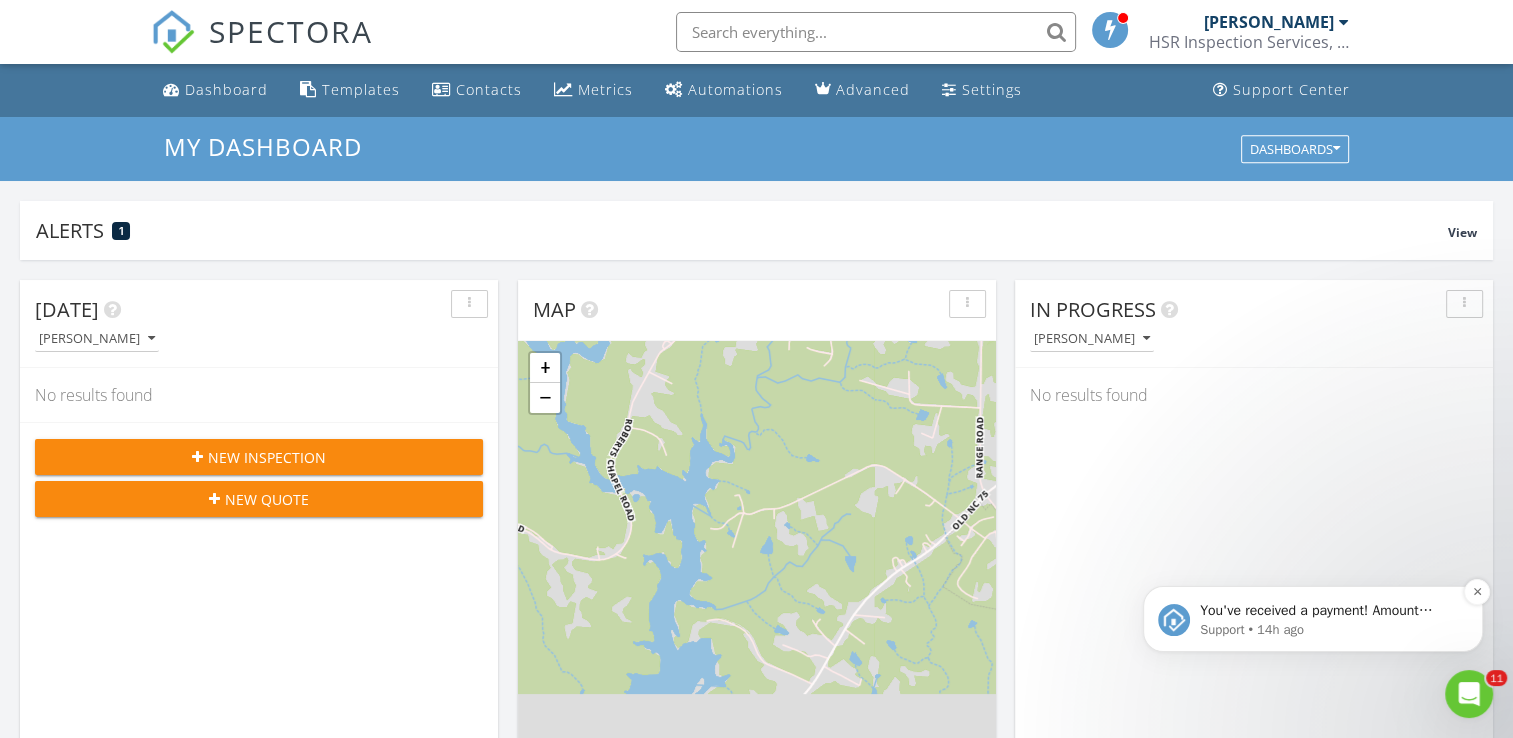 drag, startPoint x: 1778, startPoint y: 1047, endPoint x: 1439, endPoint y: 603, distance: 558.6206 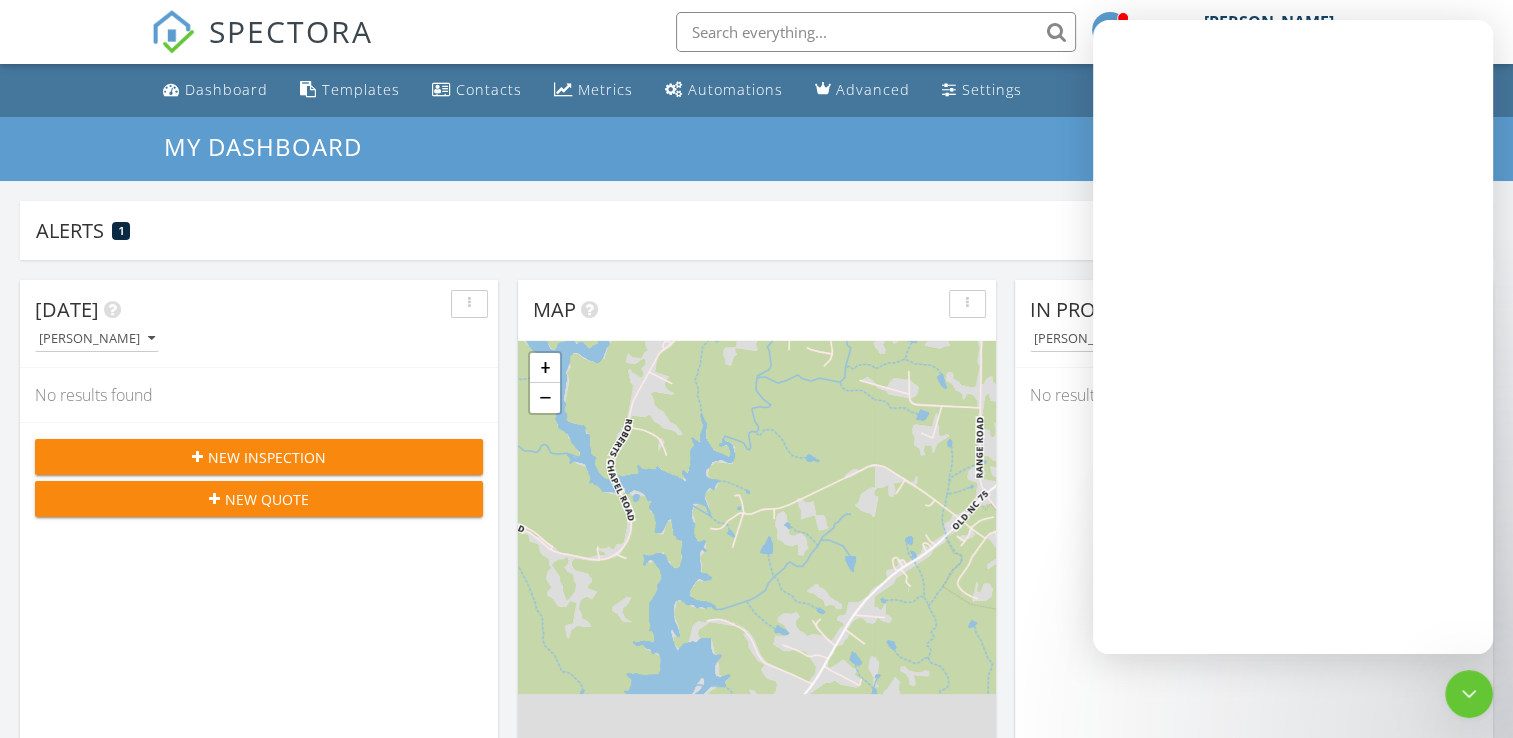 scroll, scrollTop: 0, scrollLeft: 0, axis: both 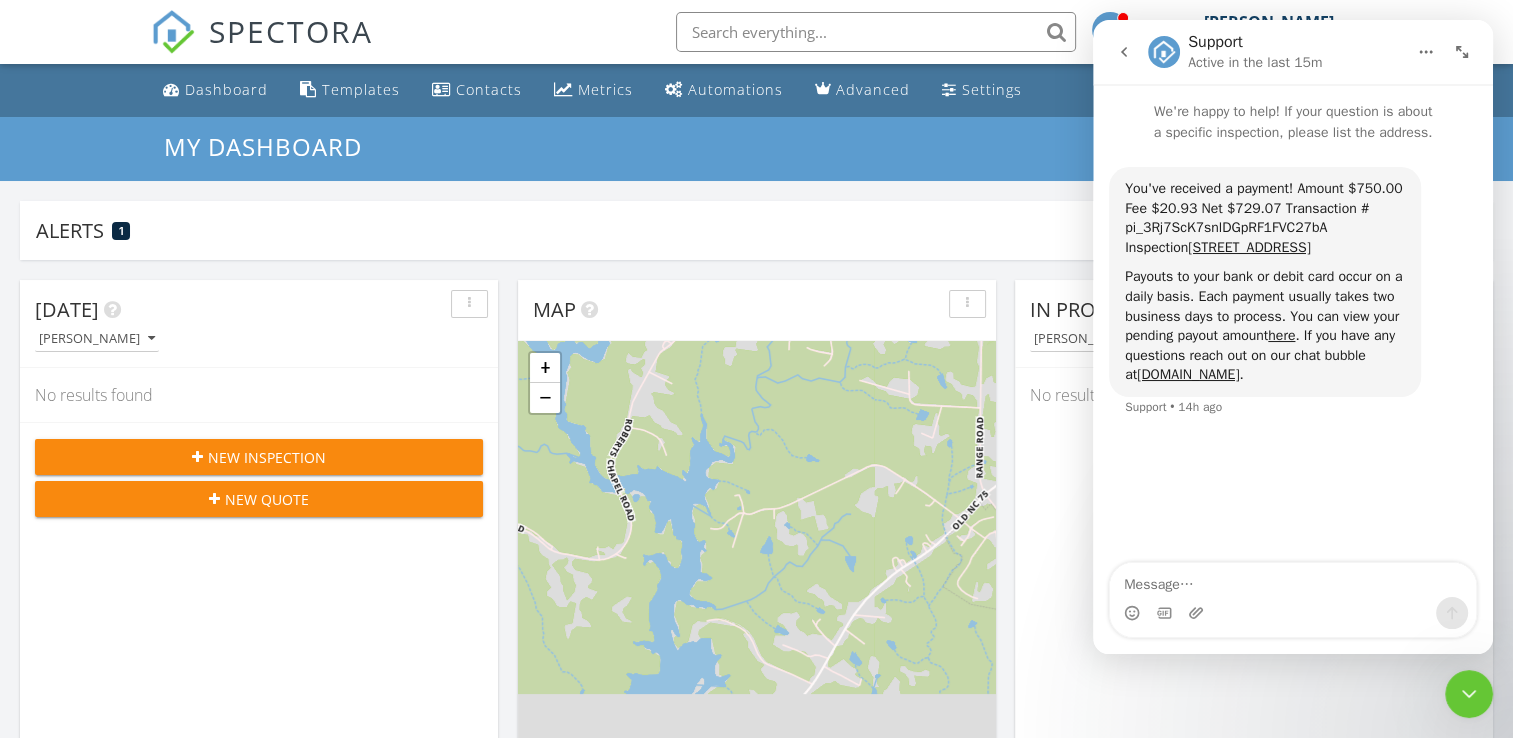 click 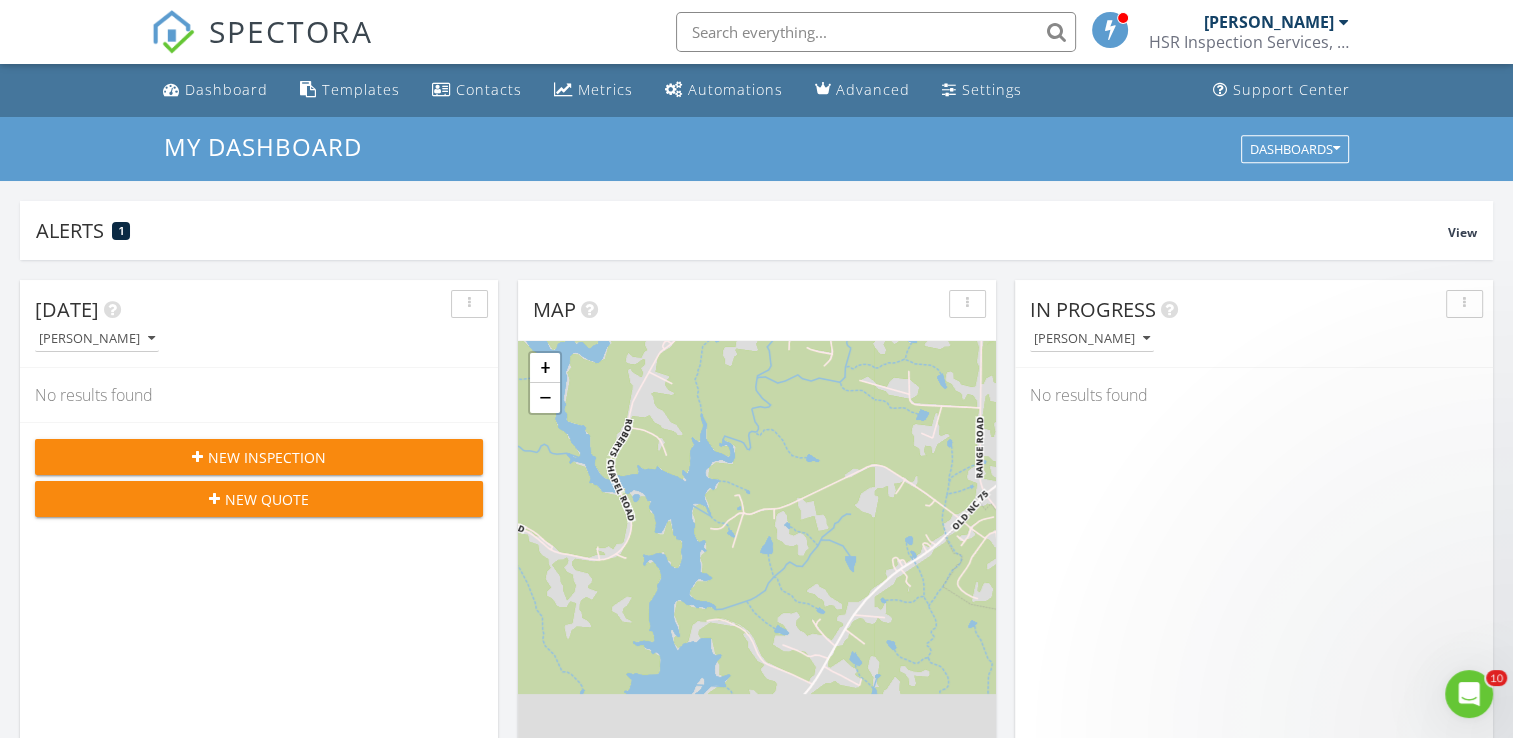 scroll, scrollTop: 0, scrollLeft: 0, axis: both 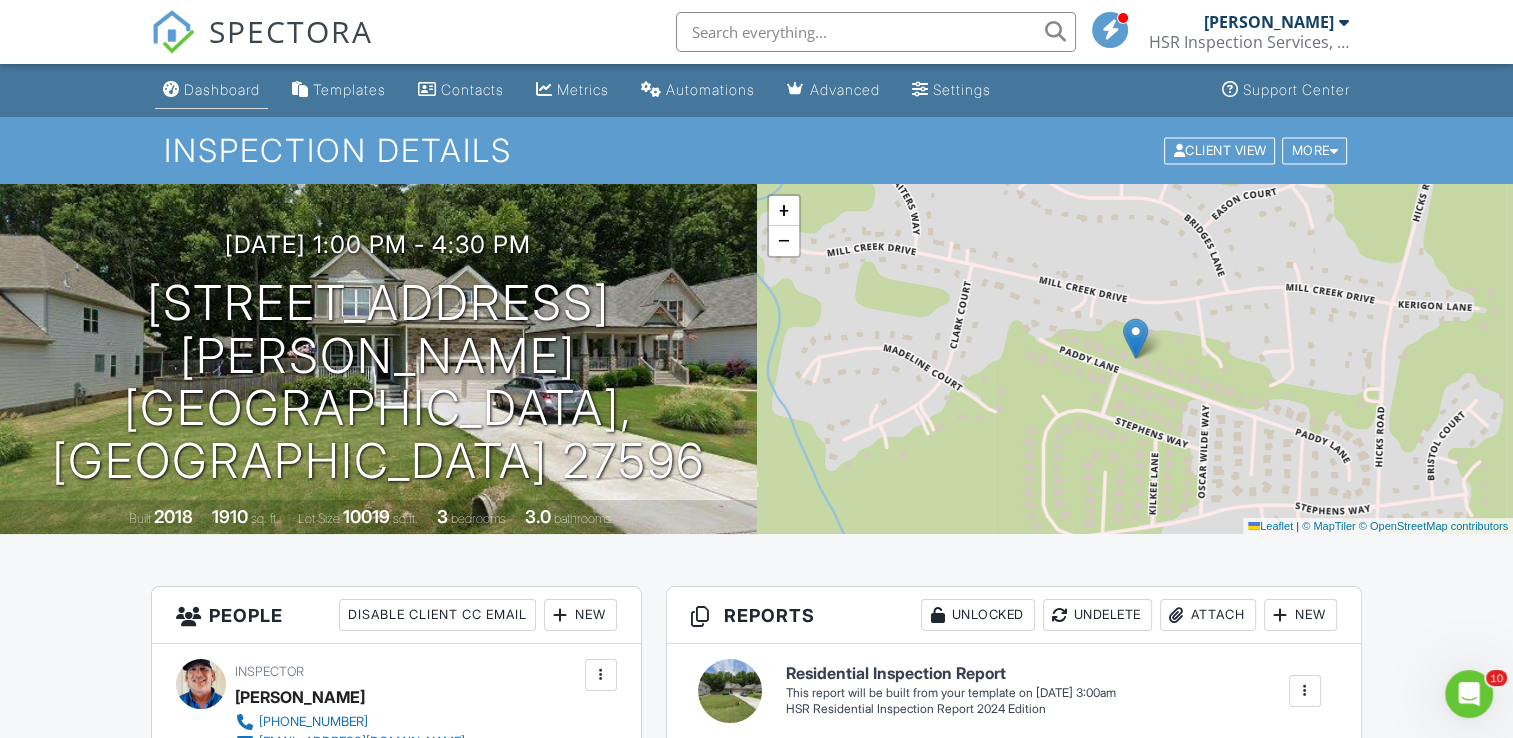 click on "Dashboard" at bounding box center (222, 89) 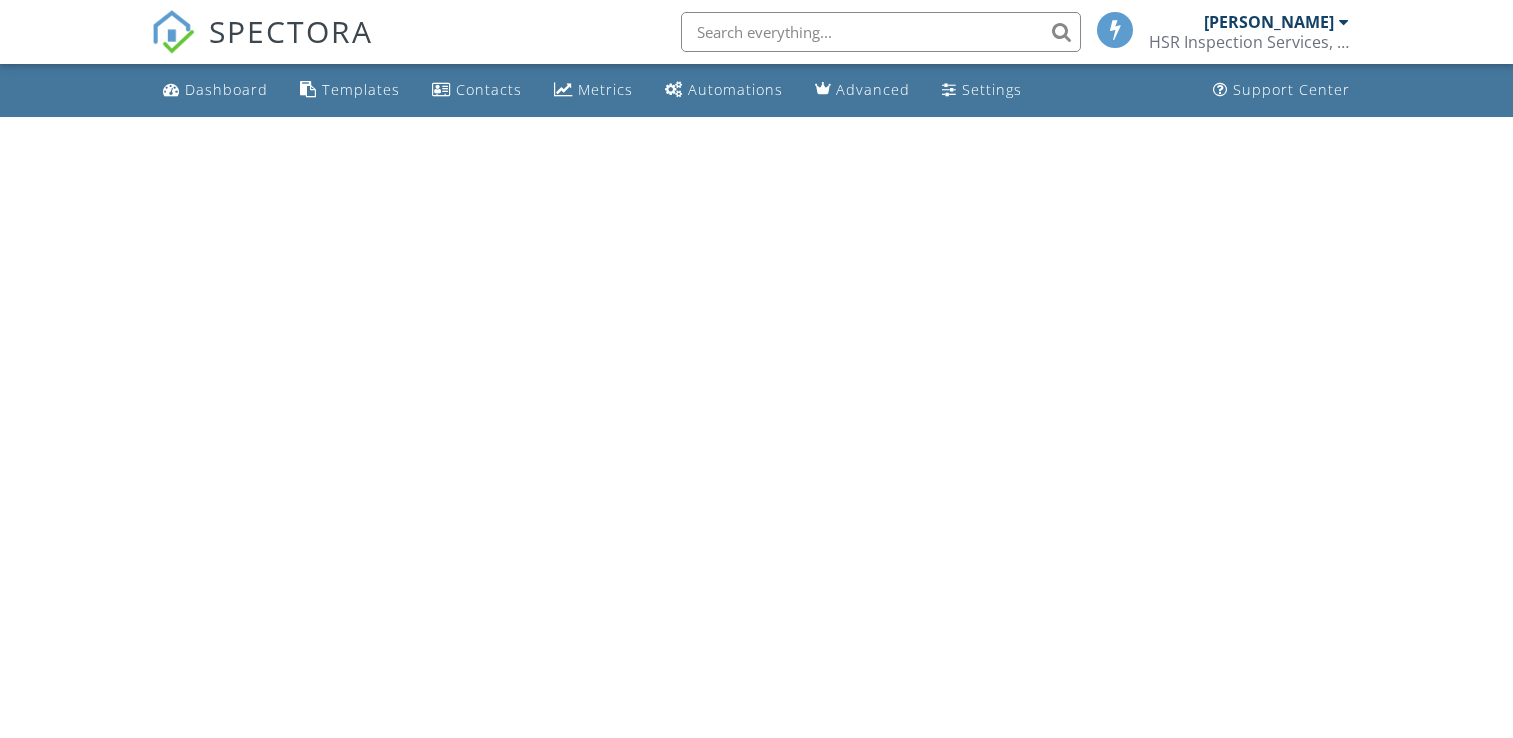 scroll, scrollTop: 0, scrollLeft: 0, axis: both 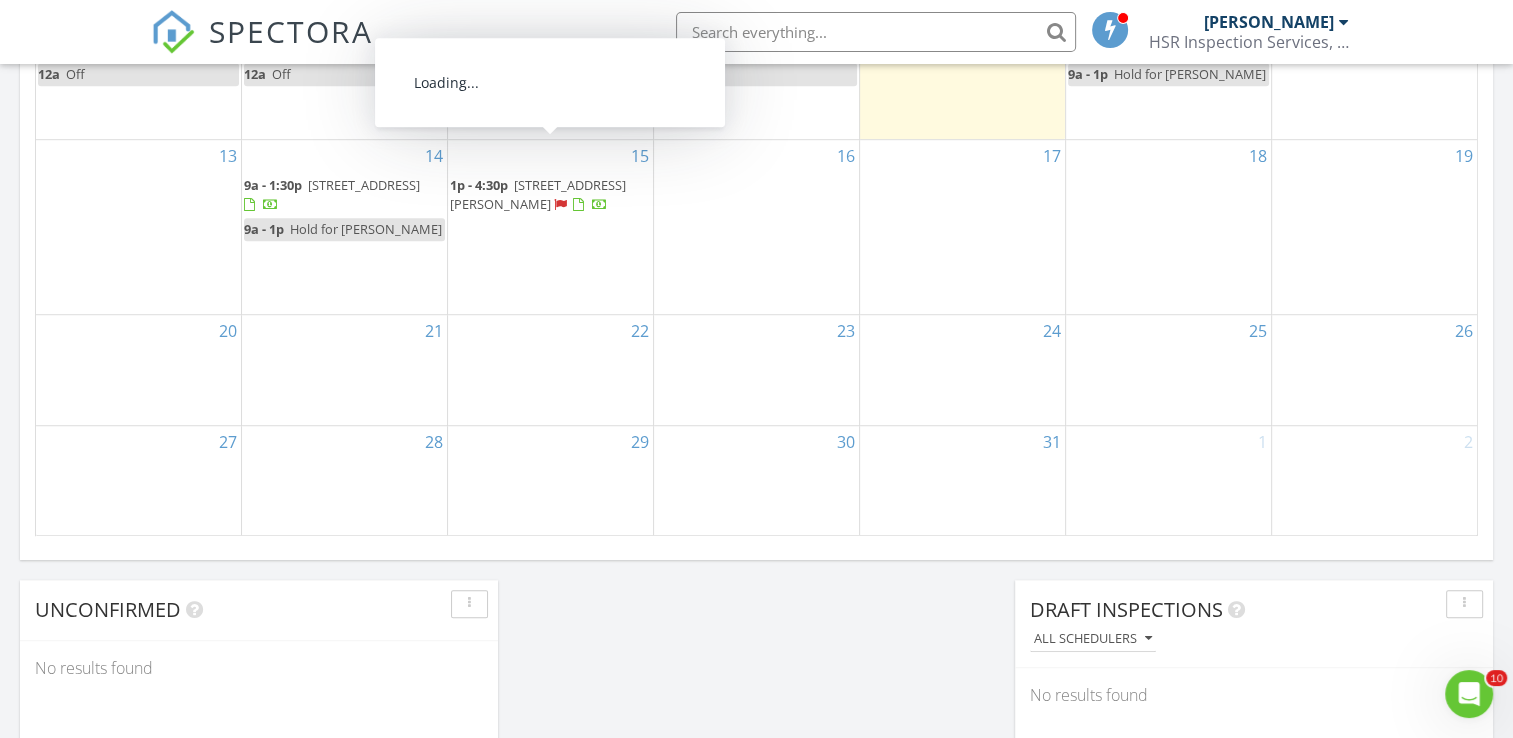 click at bounding box center [560, 205] 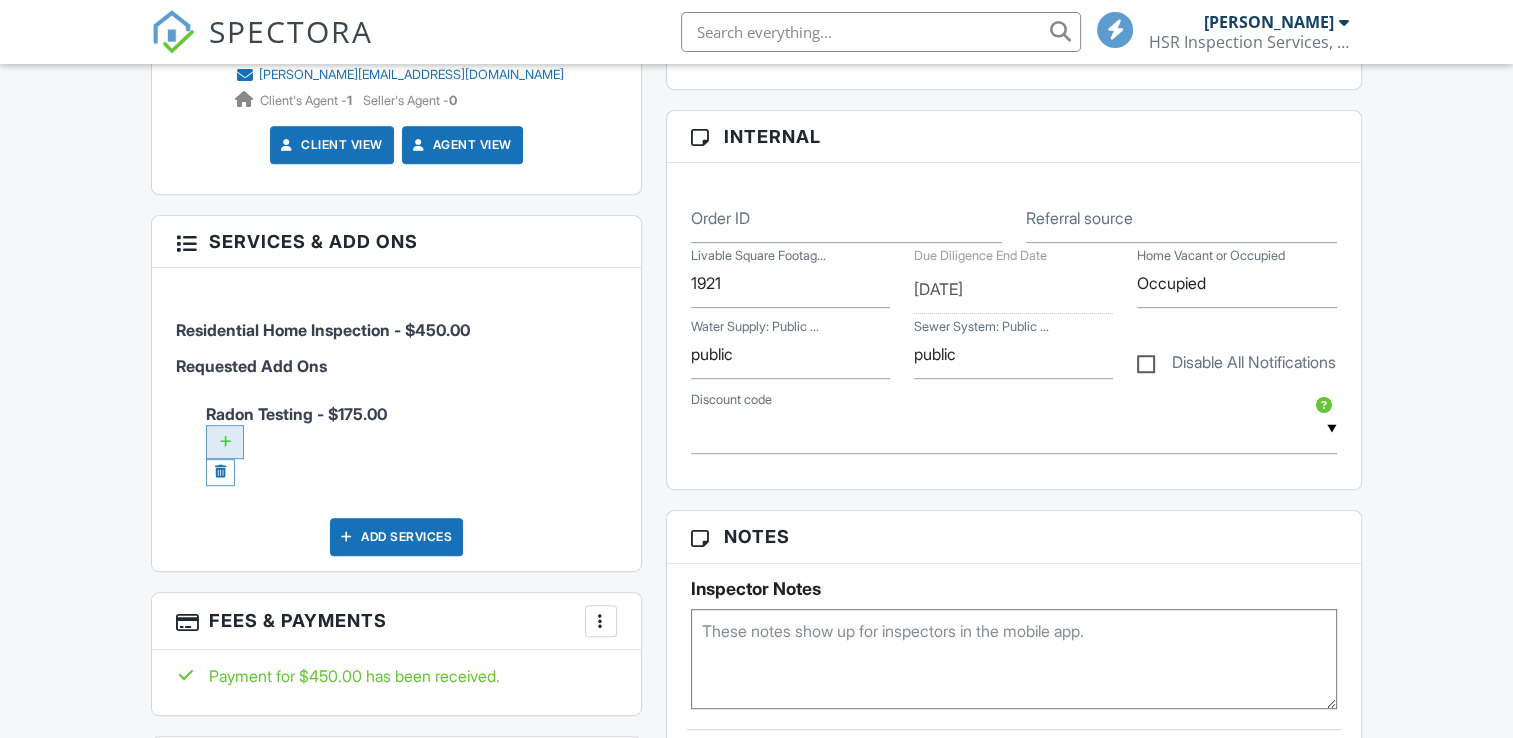 scroll, scrollTop: 900, scrollLeft: 0, axis: vertical 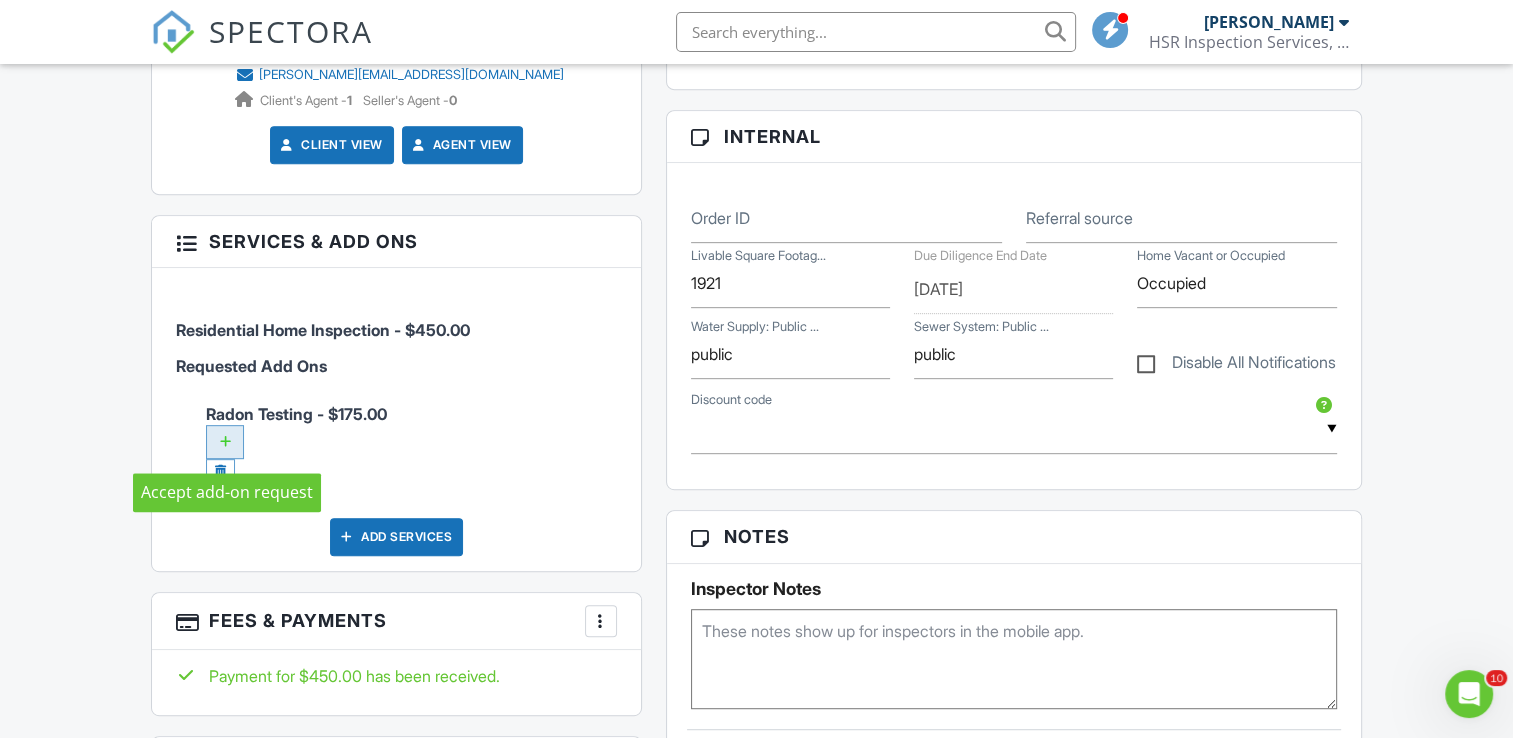 click at bounding box center [225, 442] 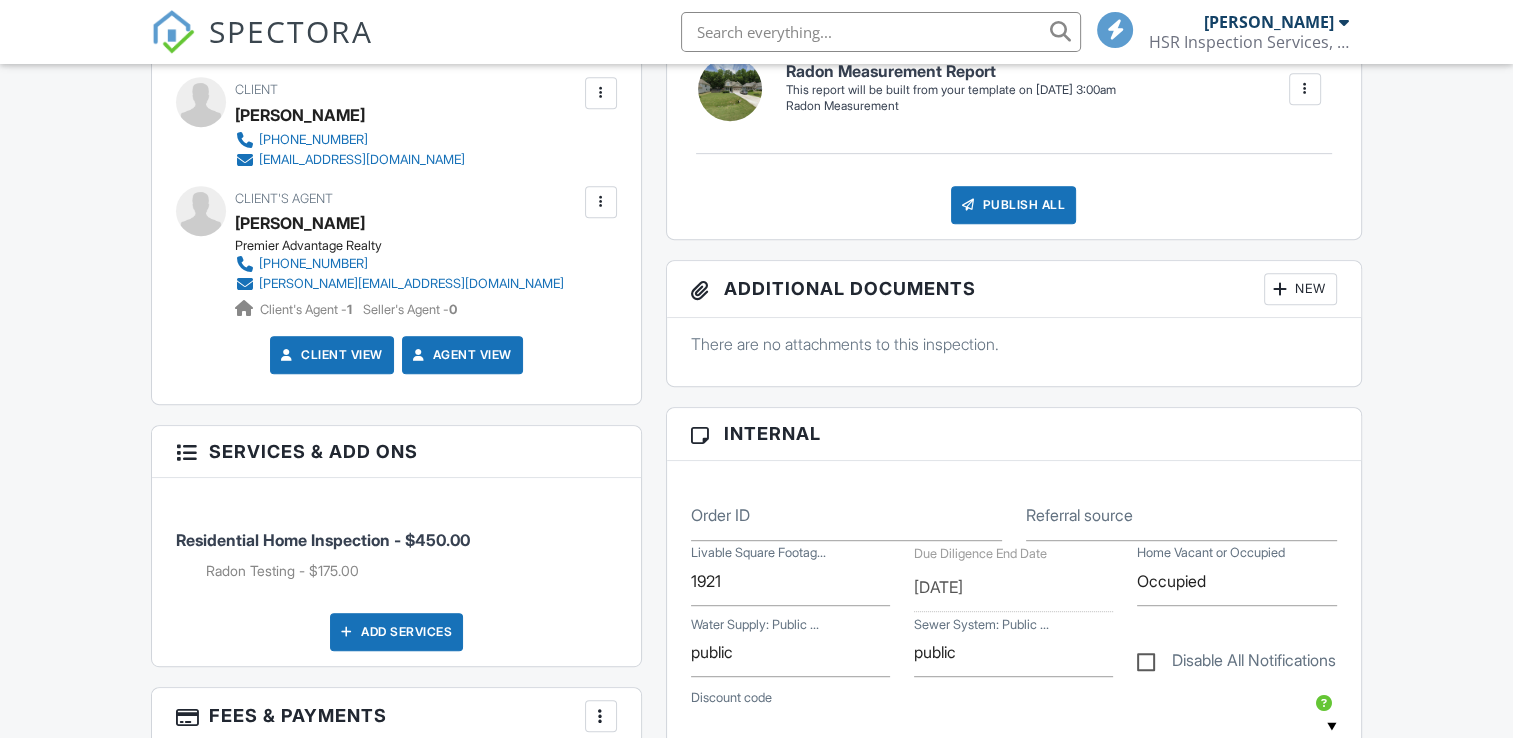 scroll, scrollTop: 1500, scrollLeft: 0, axis: vertical 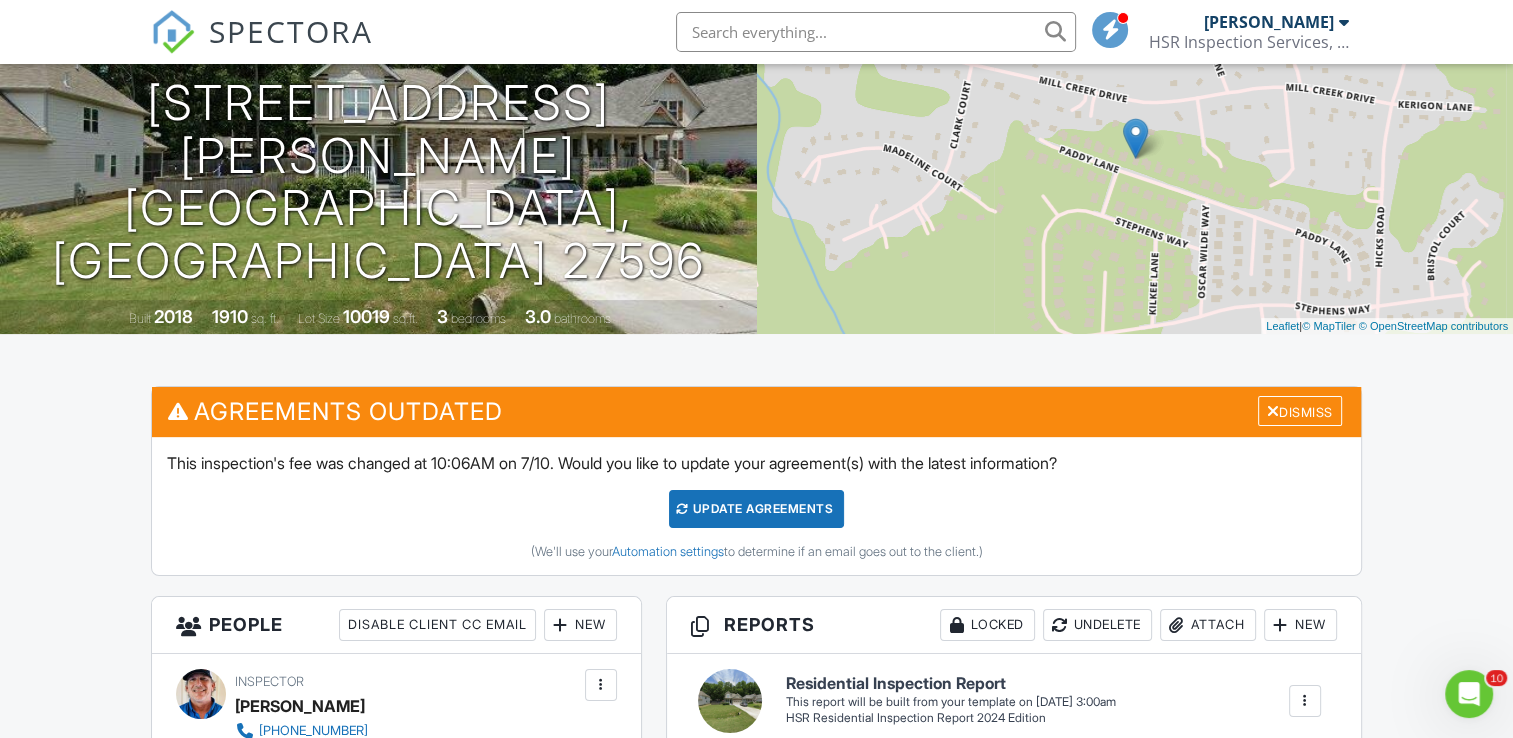 click on "Update Agreements" at bounding box center [756, 509] 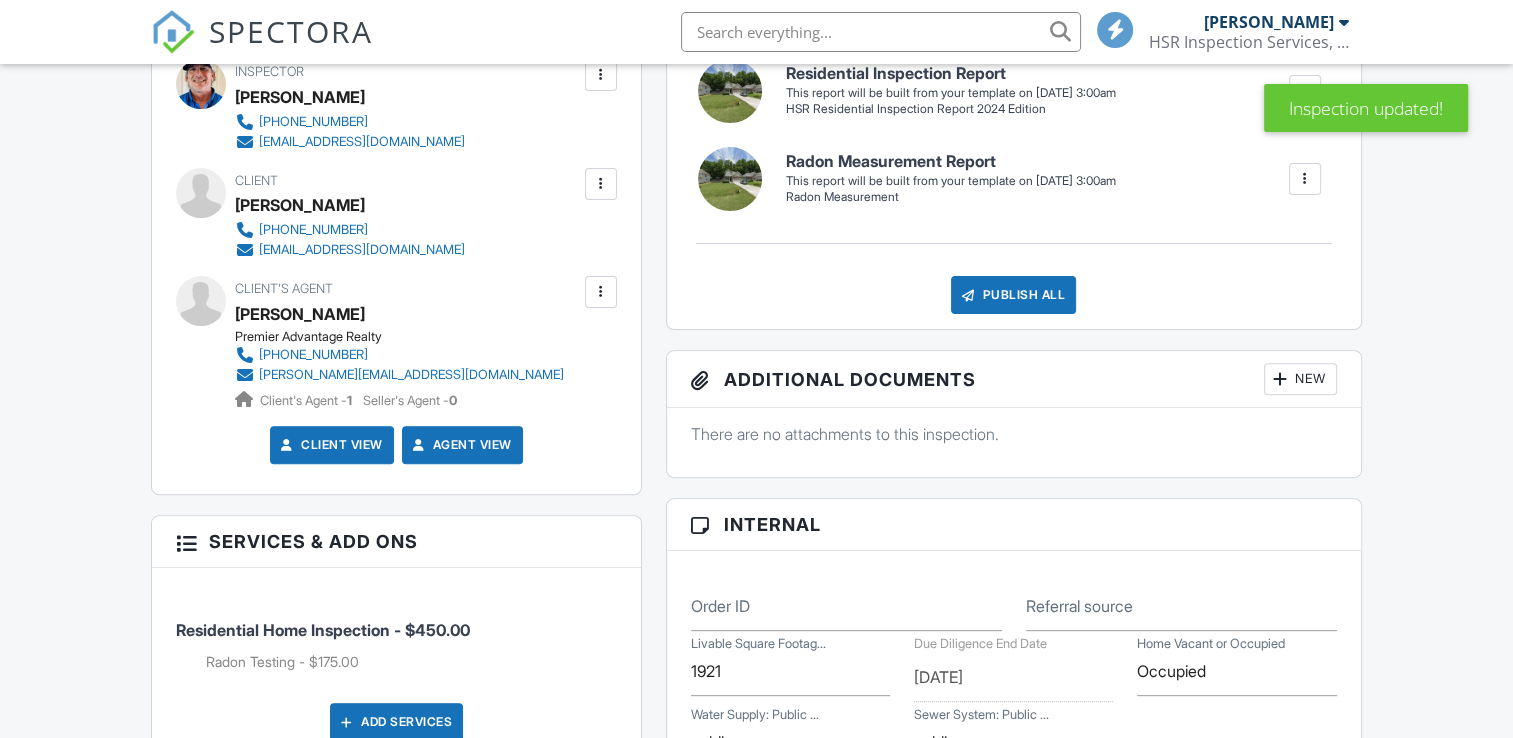 scroll, scrollTop: 1800, scrollLeft: 0, axis: vertical 